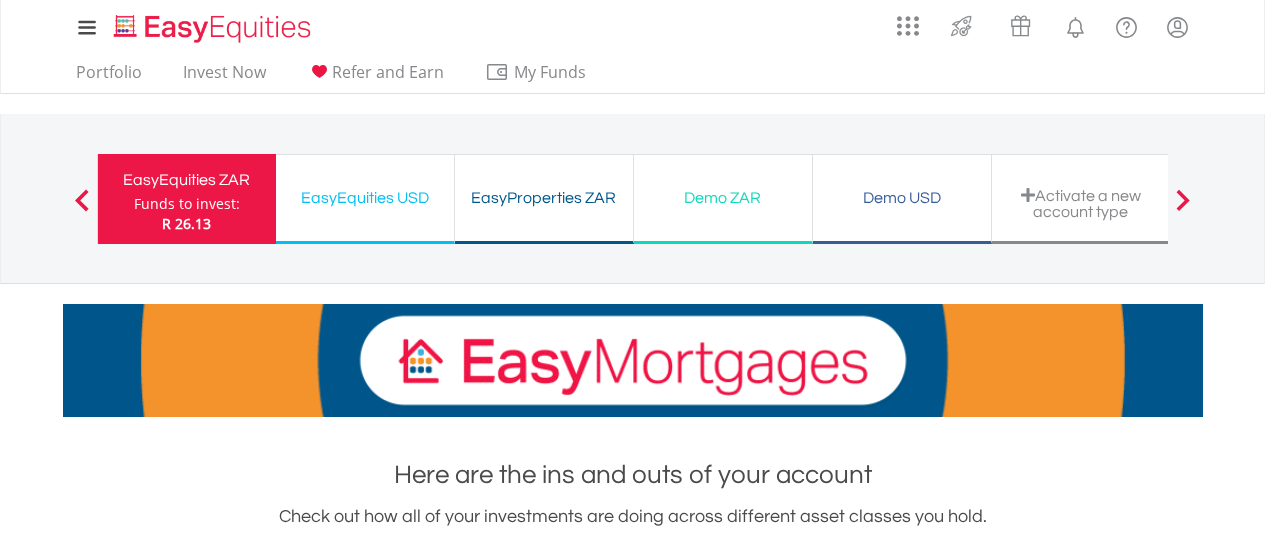 scroll, scrollTop: 1594, scrollLeft: 0, axis: vertical 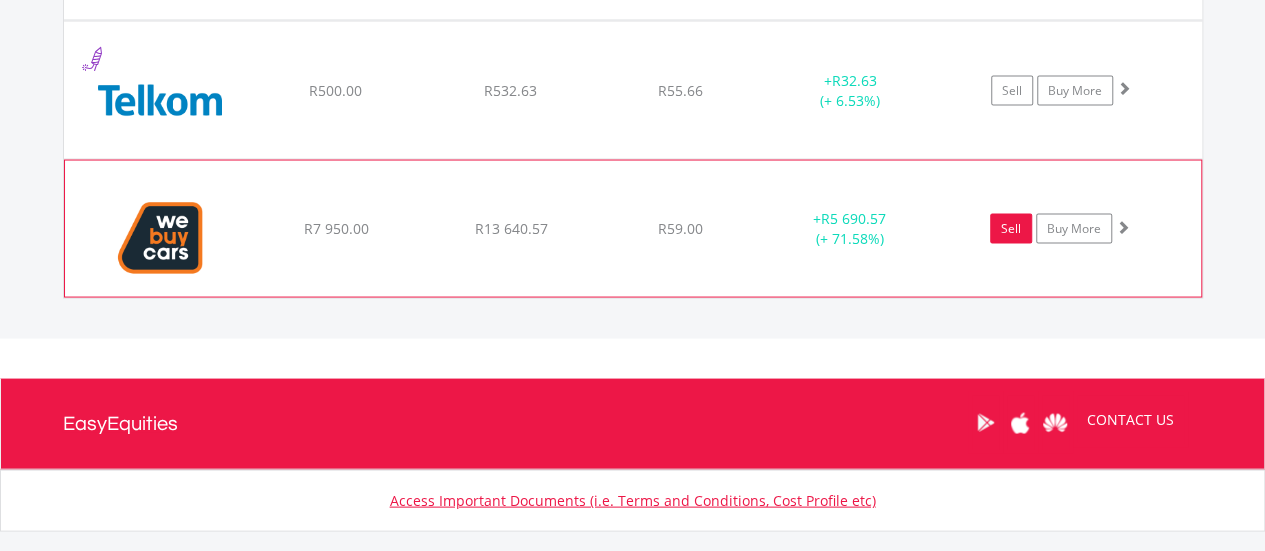 click on "Sell" at bounding box center [1011, 228] 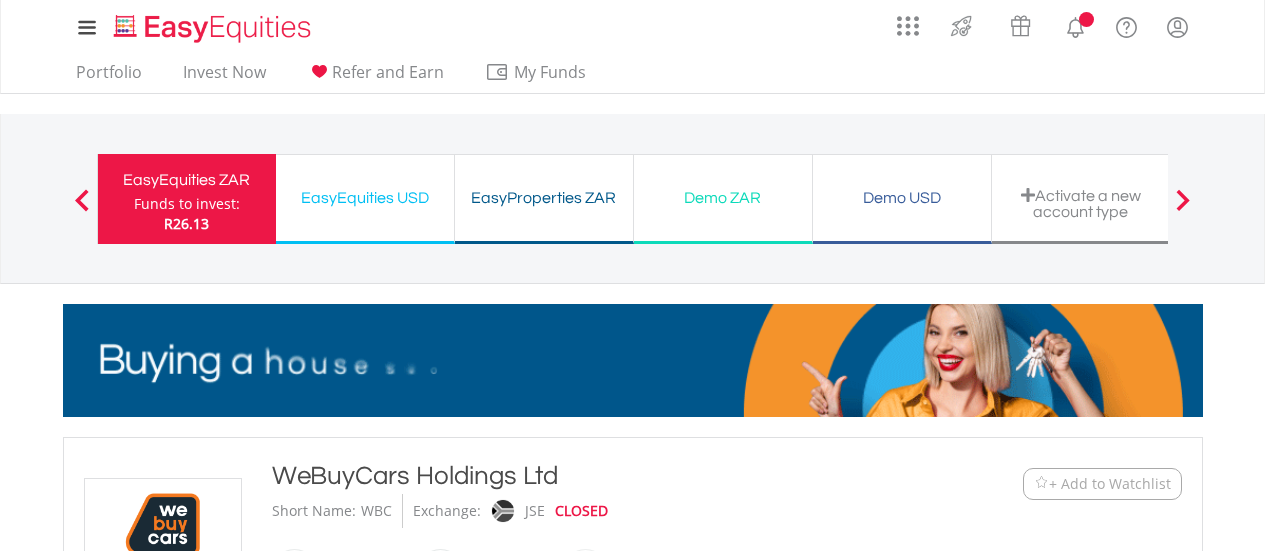 scroll, scrollTop: 0, scrollLeft: 0, axis: both 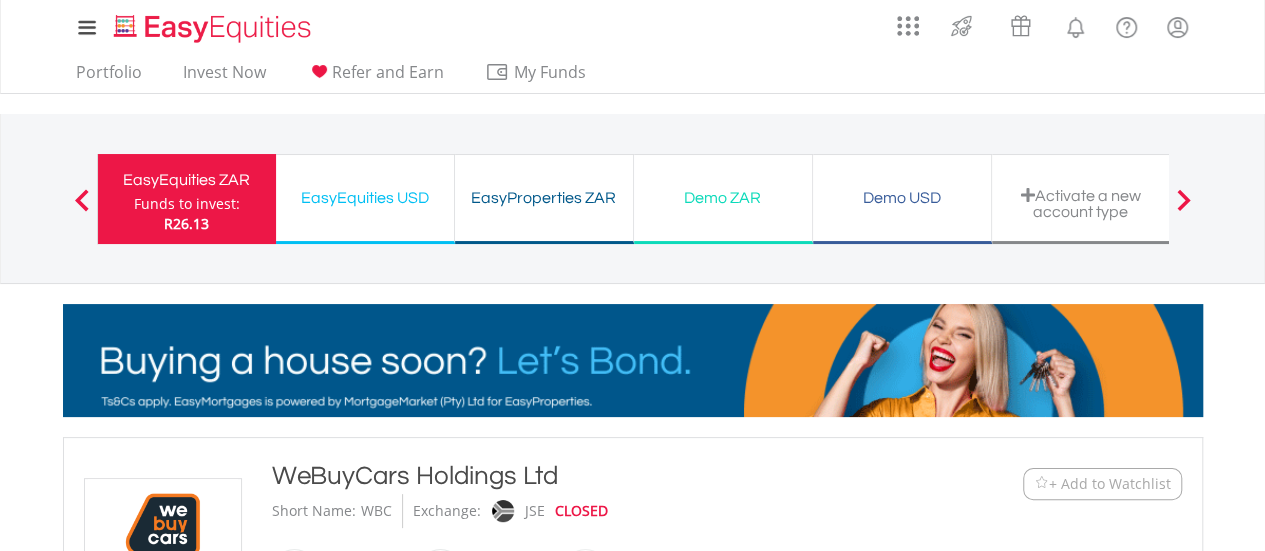 type on "********" 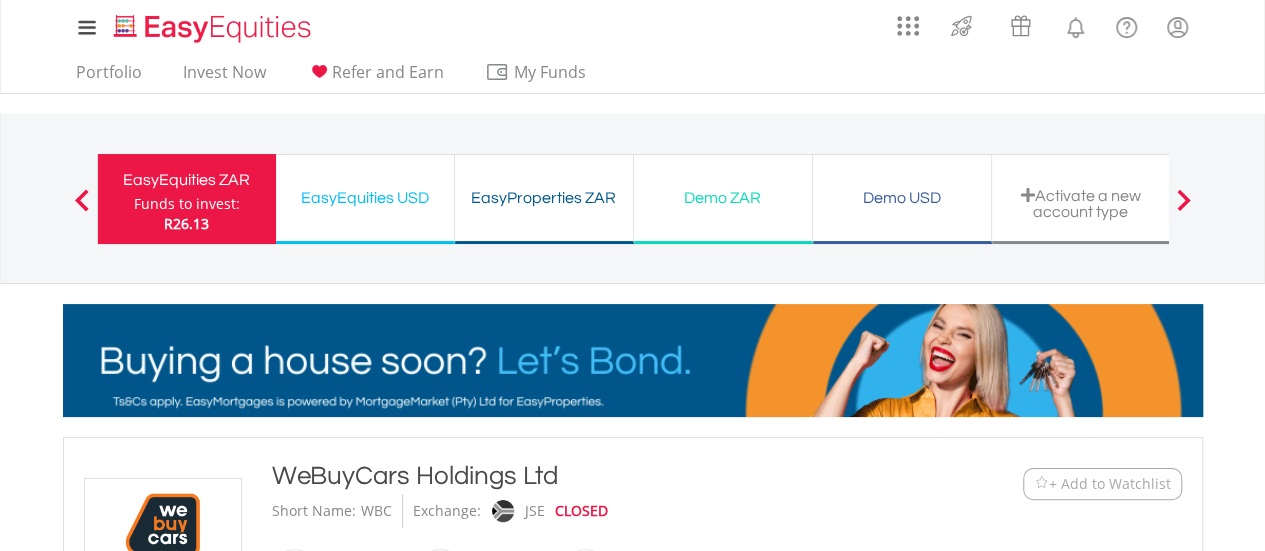 type on "******" 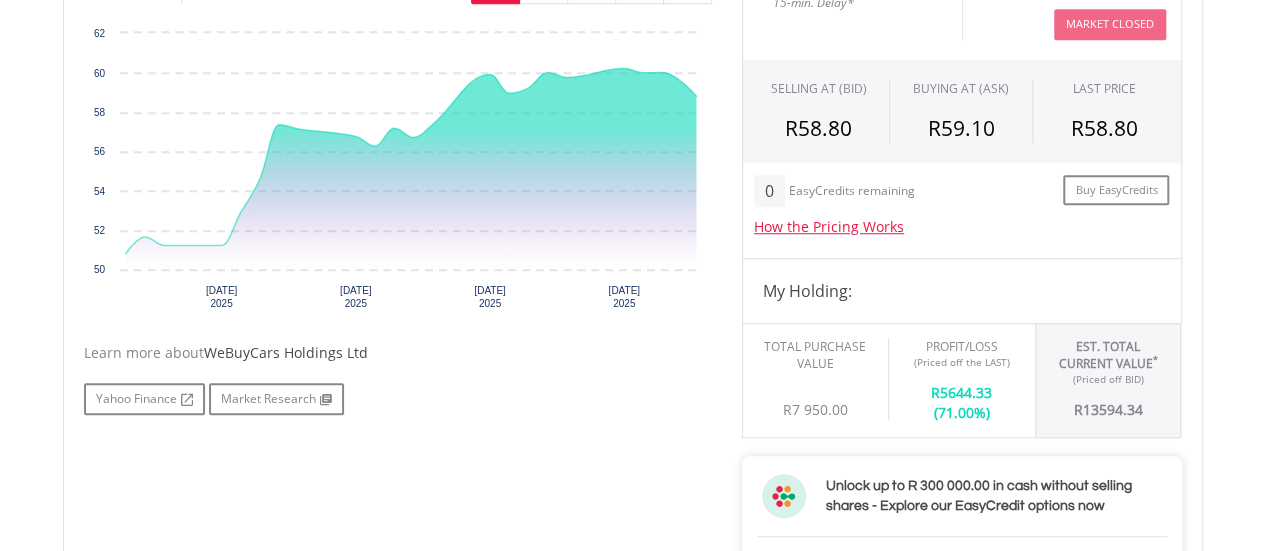 scroll, scrollTop: 683, scrollLeft: 0, axis: vertical 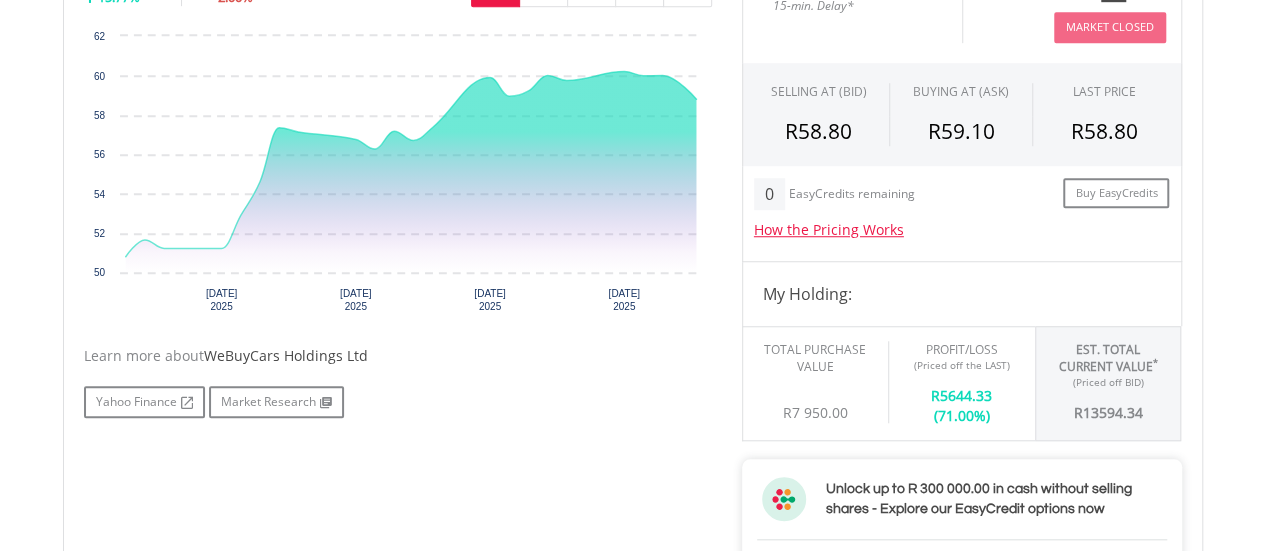 drag, startPoint x: 1270, startPoint y: 74, endPoint x: 1214, endPoint y: 208, distance: 145.23085 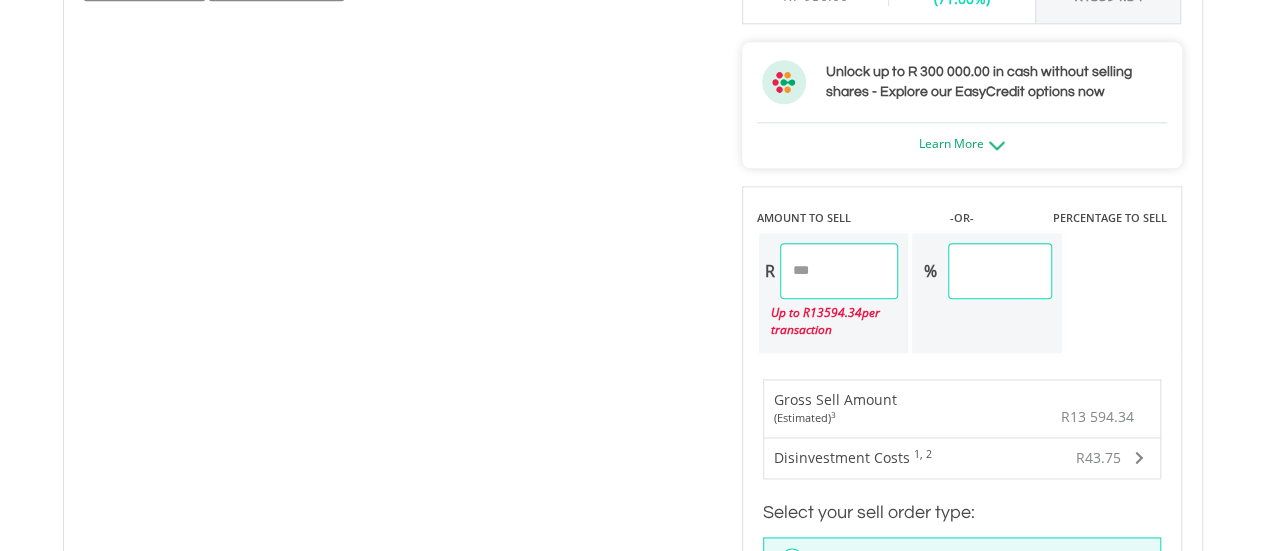 scroll, scrollTop: 1107, scrollLeft: 0, axis: vertical 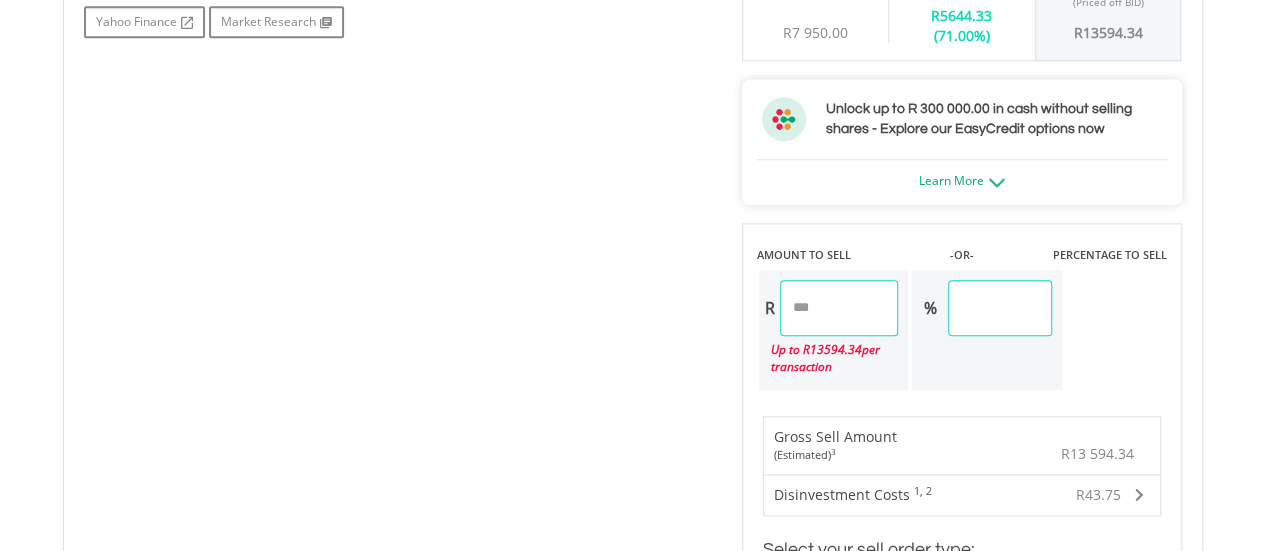 click on "********" at bounding box center [839, 308] 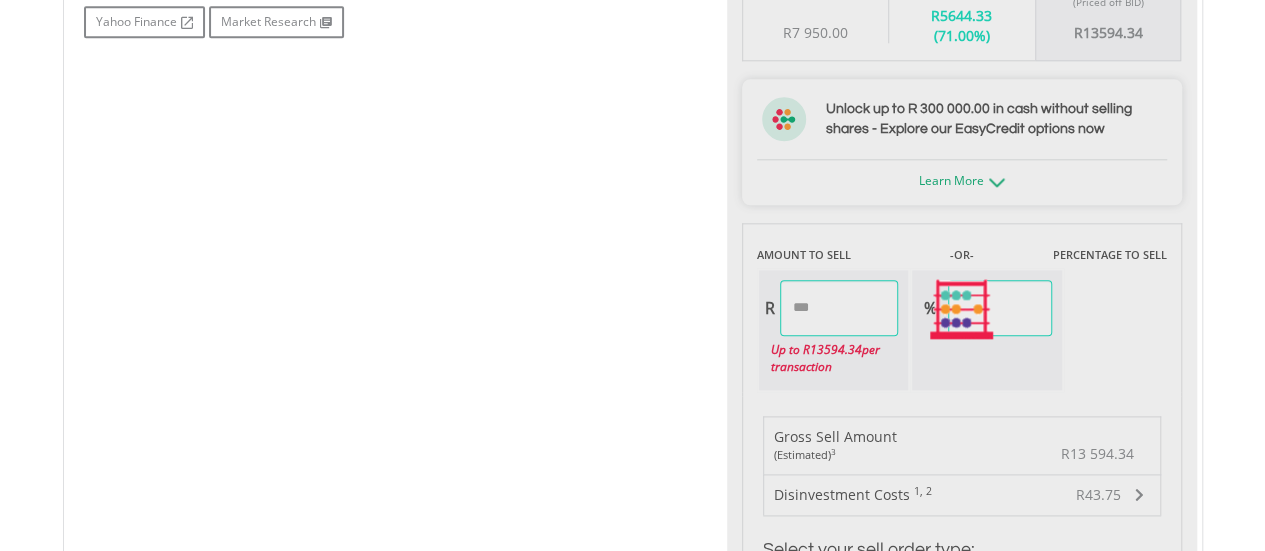 type on "*******" 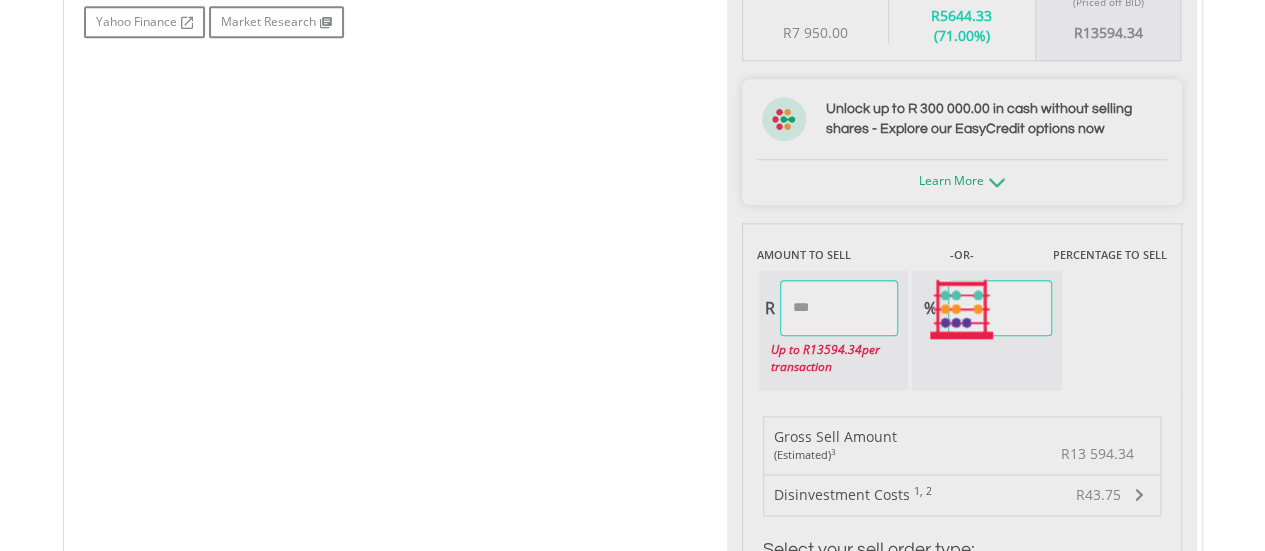 type on "*****" 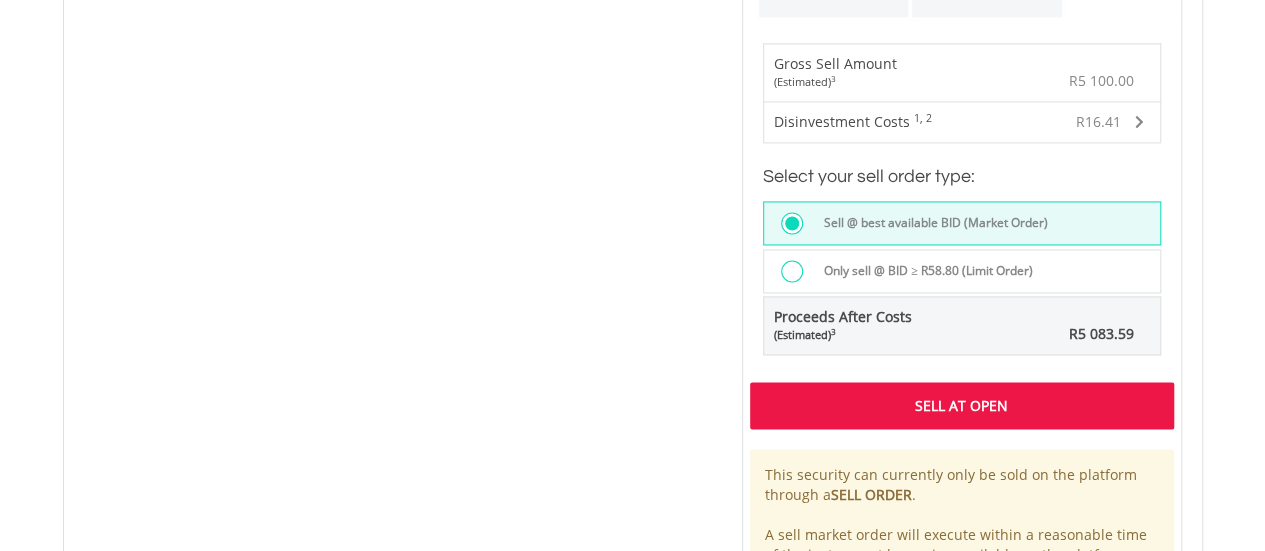 scroll, scrollTop: 1440, scrollLeft: 0, axis: vertical 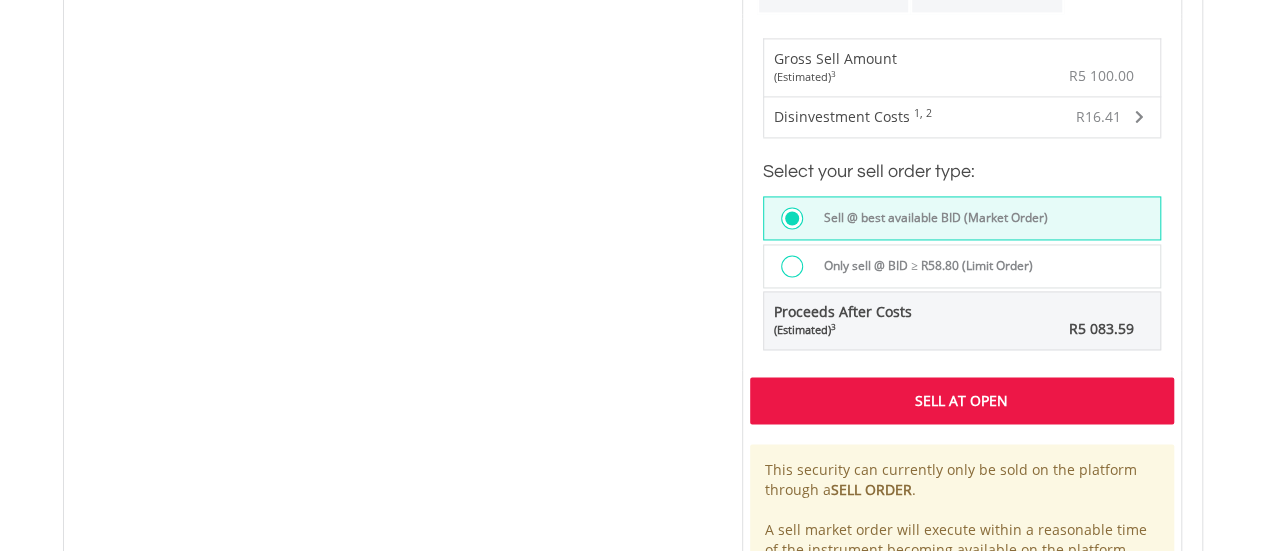 click on "Sell At Open" at bounding box center [962, 400] 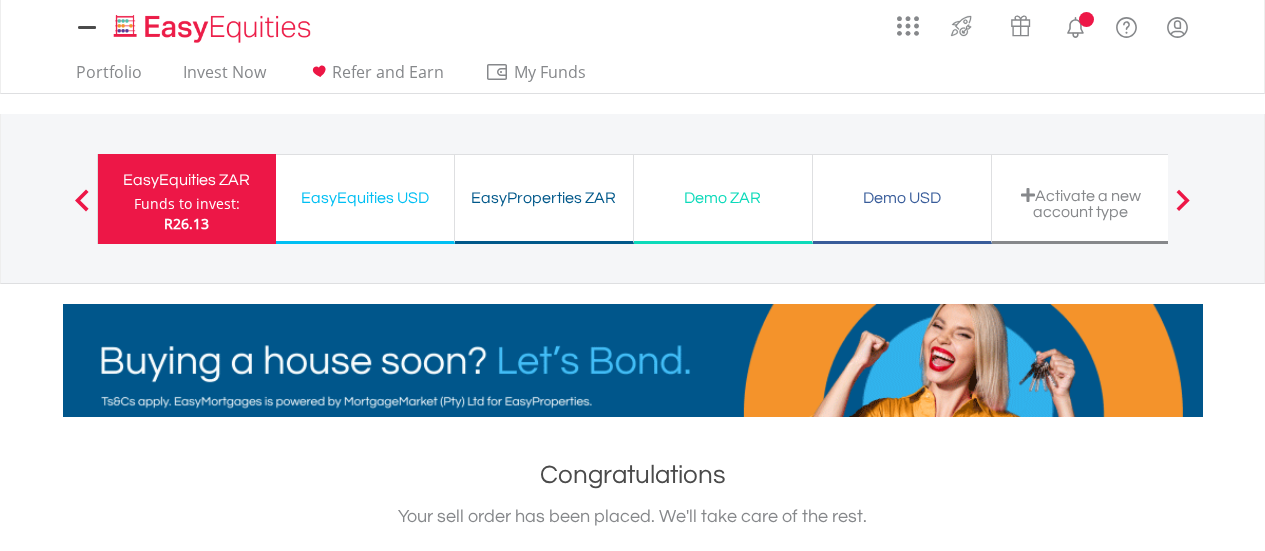 scroll, scrollTop: 0, scrollLeft: 0, axis: both 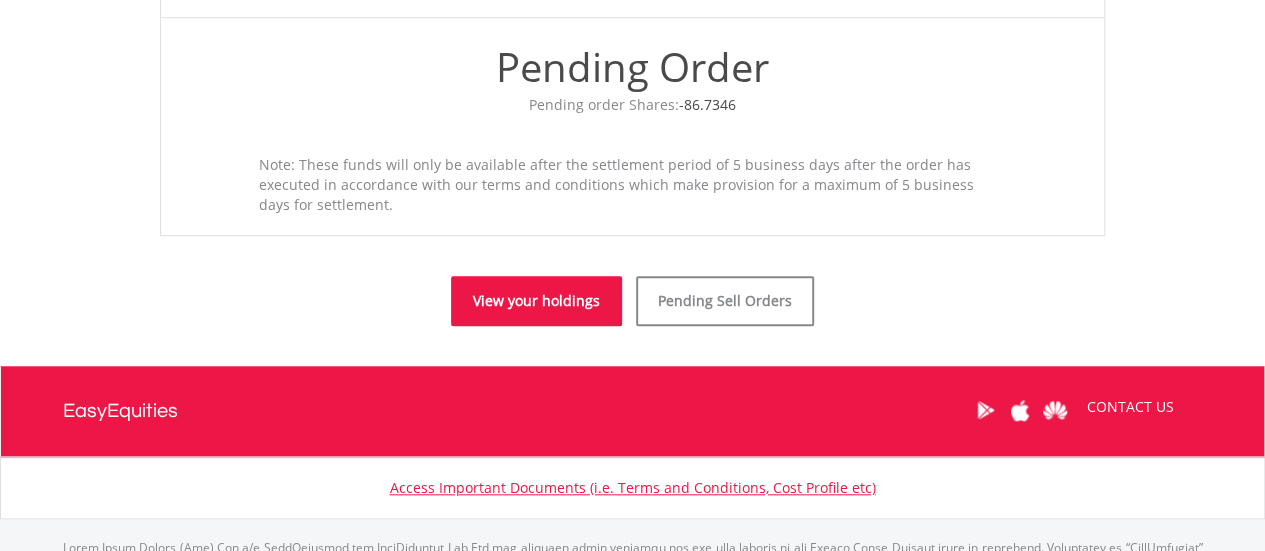 click on "View your holdings" at bounding box center (536, 301) 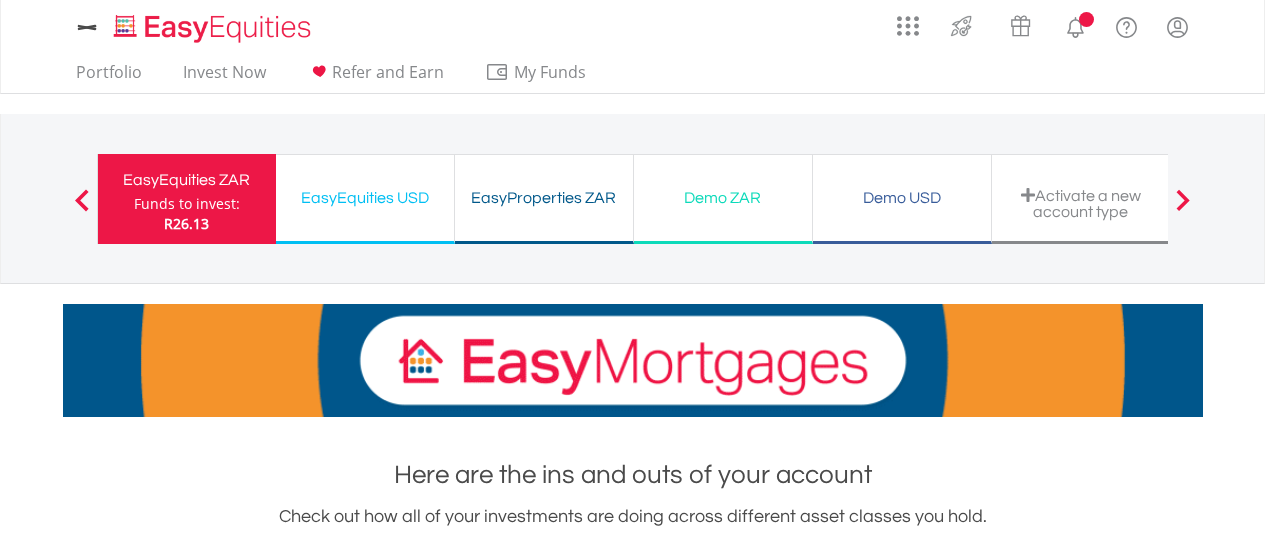 scroll, scrollTop: 0, scrollLeft: 0, axis: both 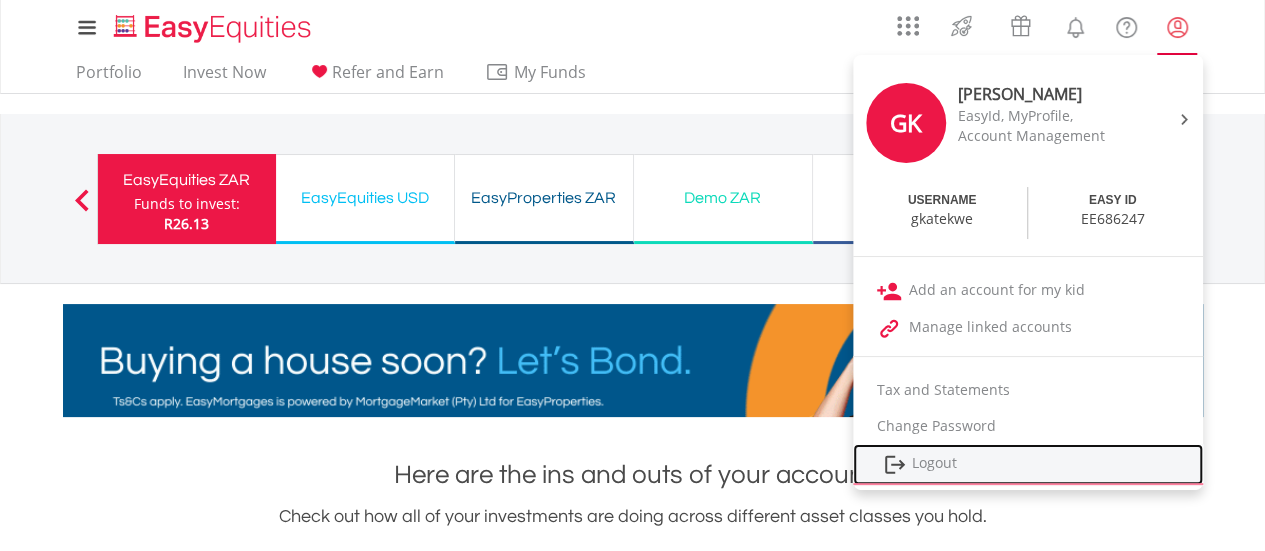 click on "Logout" at bounding box center [1028, 464] 